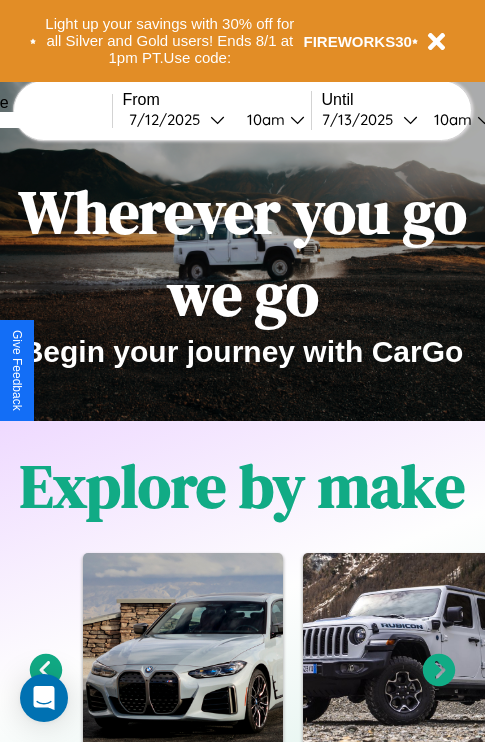 scroll, scrollTop: 308, scrollLeft: 0, axis: vertical 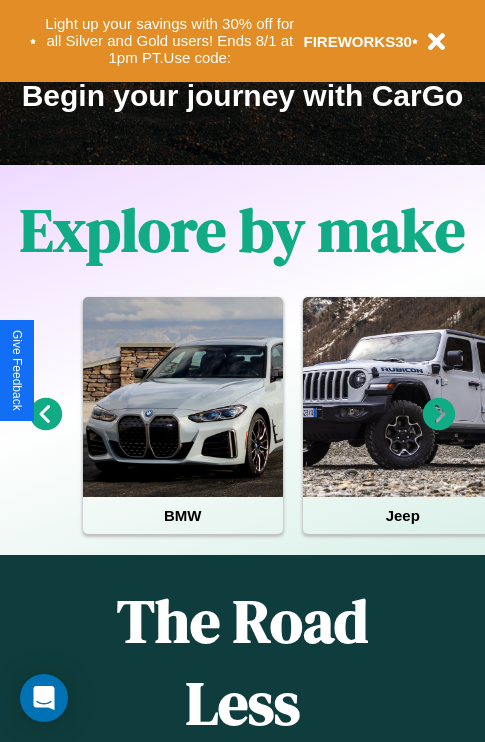 click 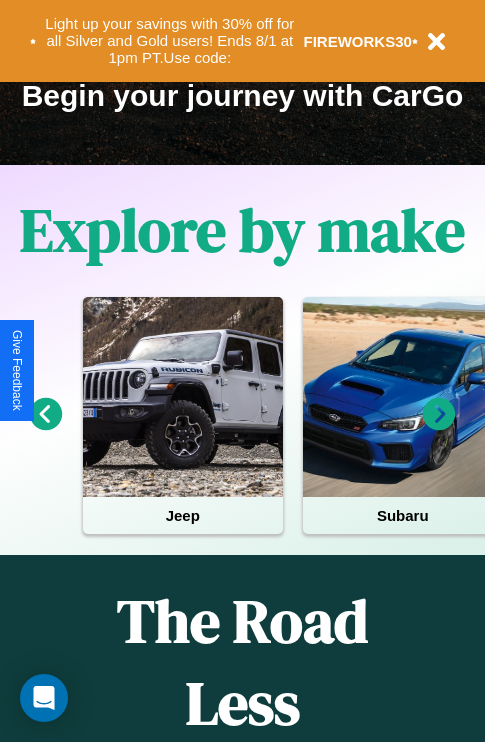 click 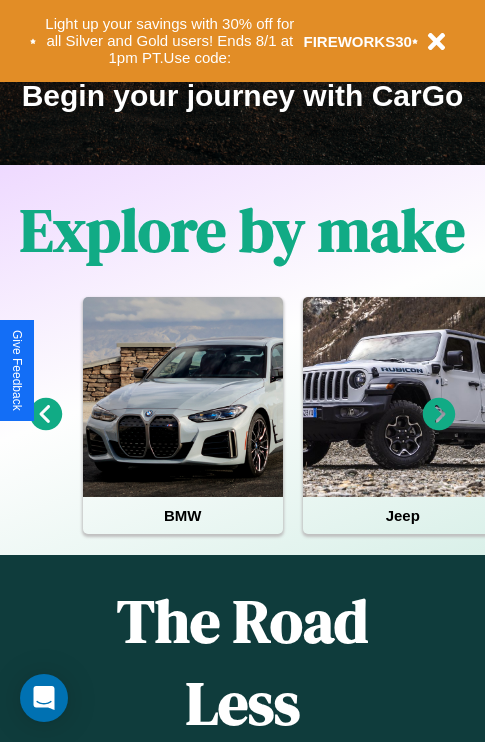 click 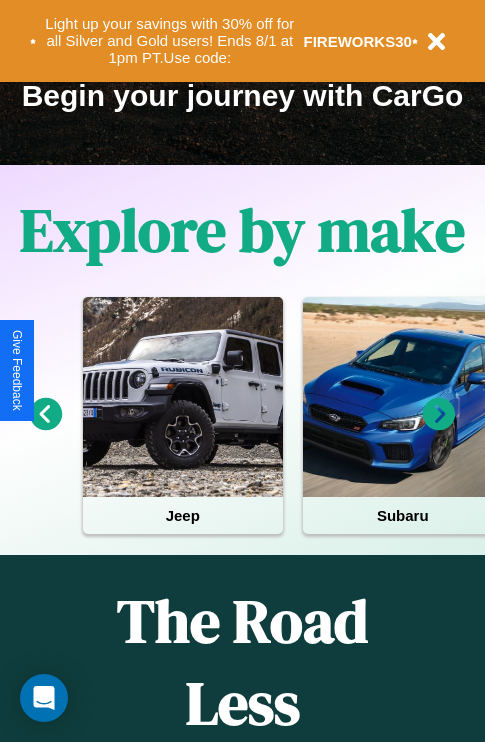 click 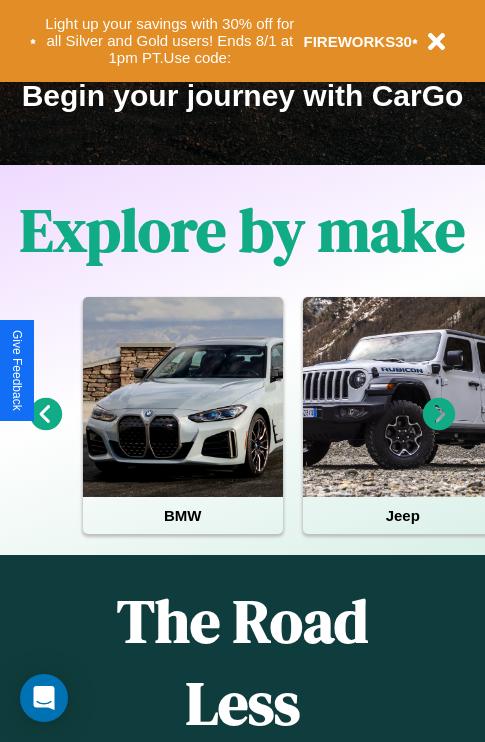 click 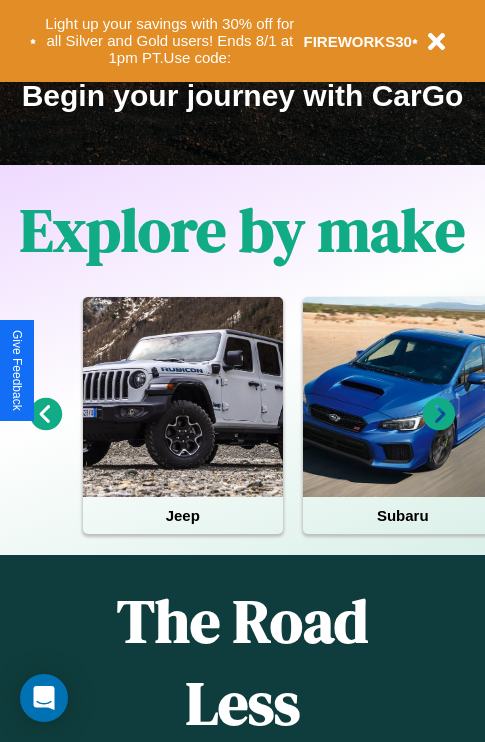 scroll, scrollTop: 2423, scrollLeft: 0, axis: vertical 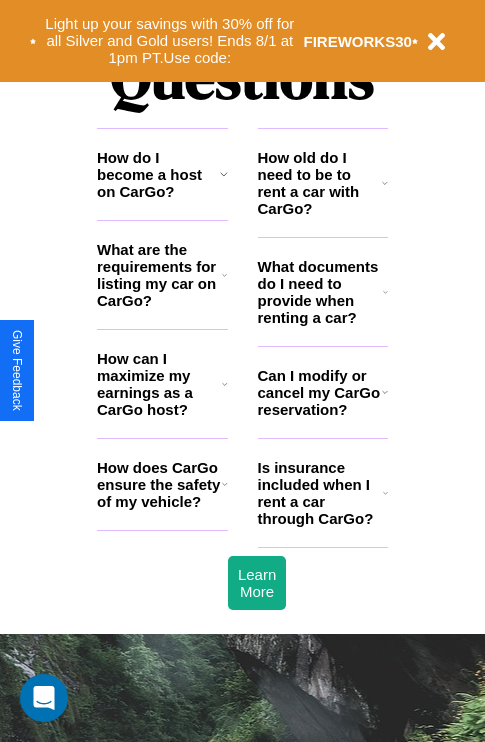 click on "How can I maximize my earnings as a CarGo host?" at bounding box center (159, 384) 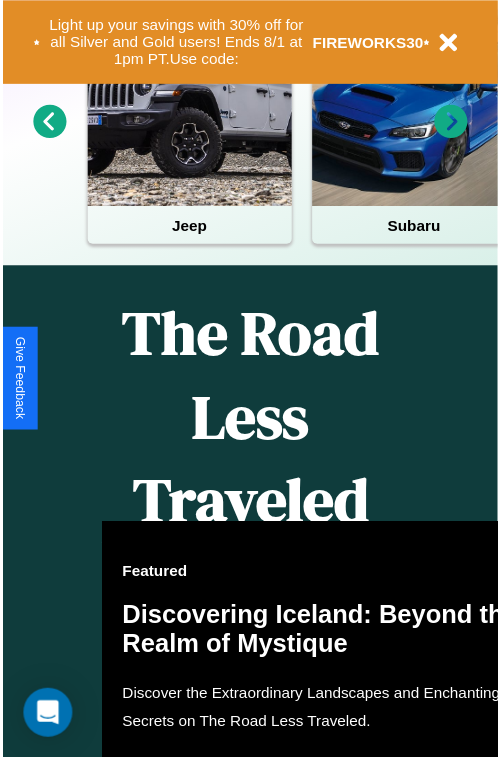 scroll, scrollTop: 0, scrollLeft: 0, axis: both 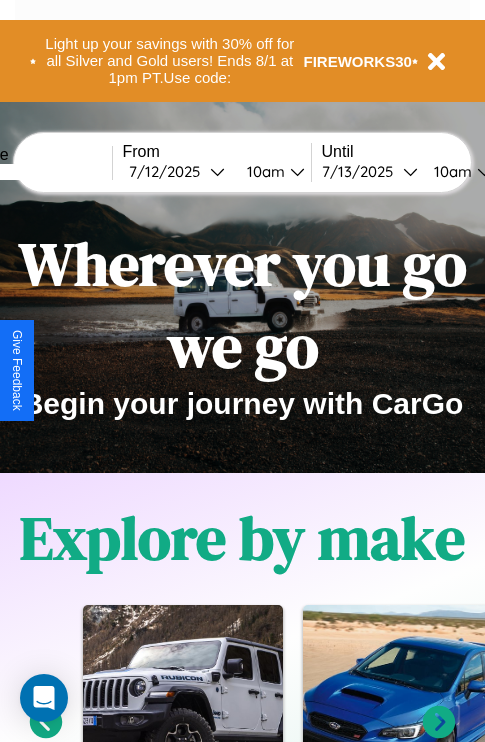 click at bounding box center [37, 172] 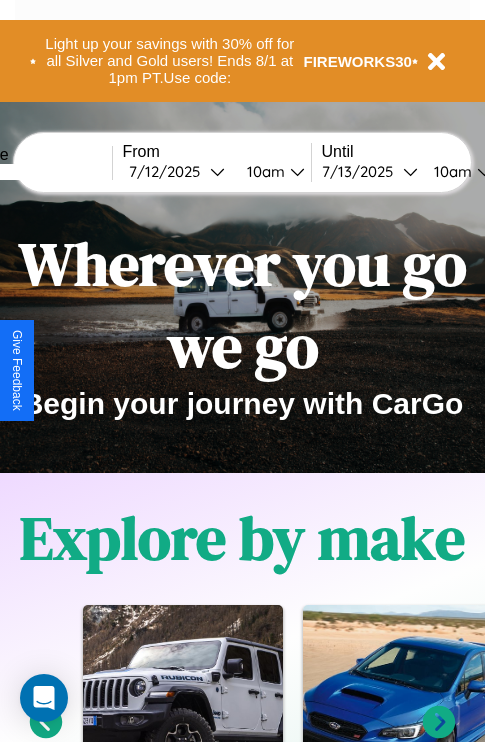type on "******" 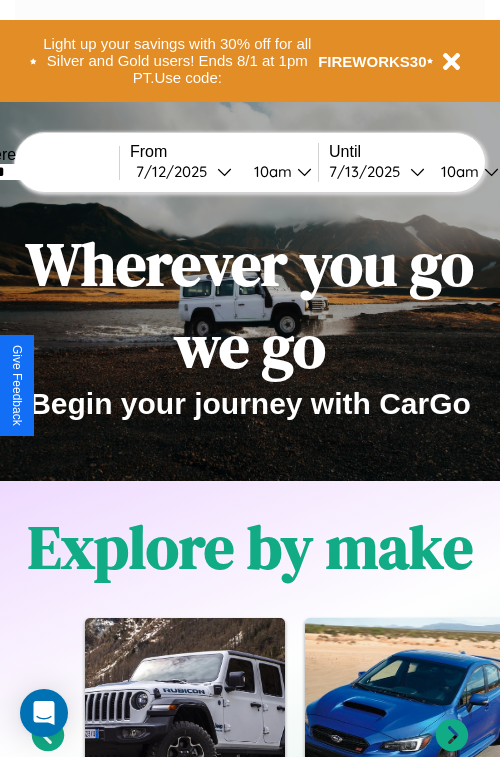 select on "*" 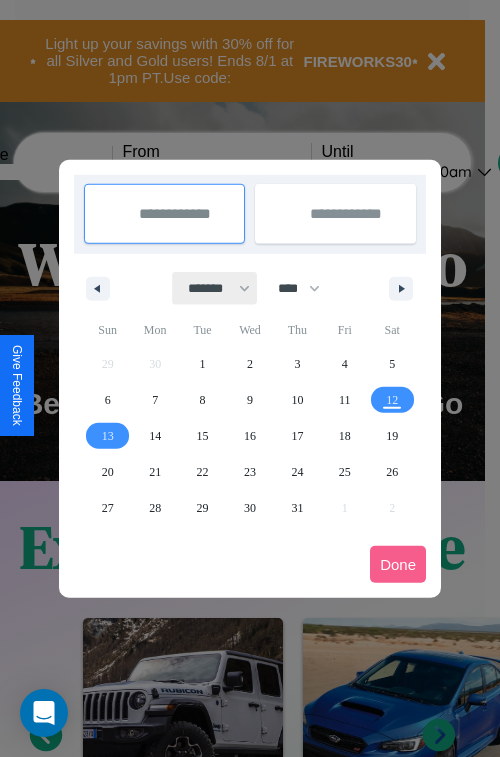 click on "******* ******** ***** ***** *** **** **** ****** ********* ******* ******** ********" at bounding box center (215, 288) 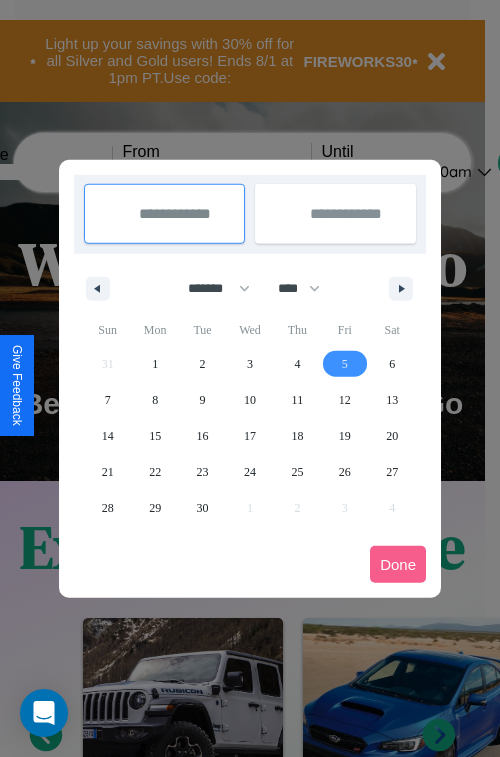 click on "5" at bounding box center (345, 364) 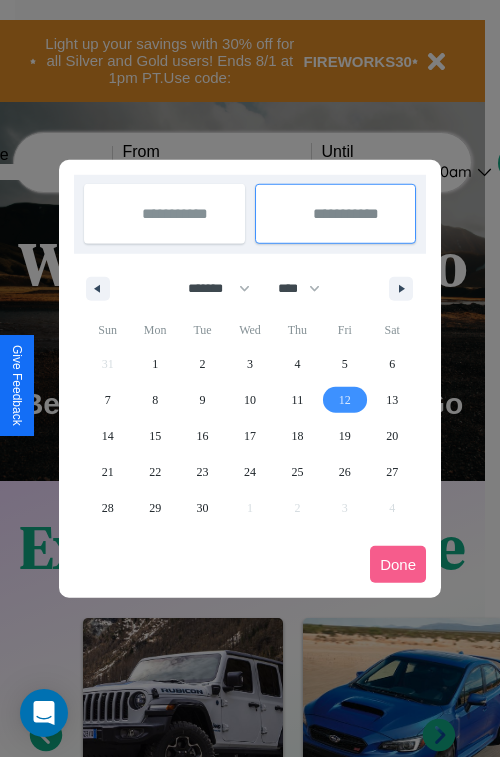 click on "12" at bounding box center (345, 400) 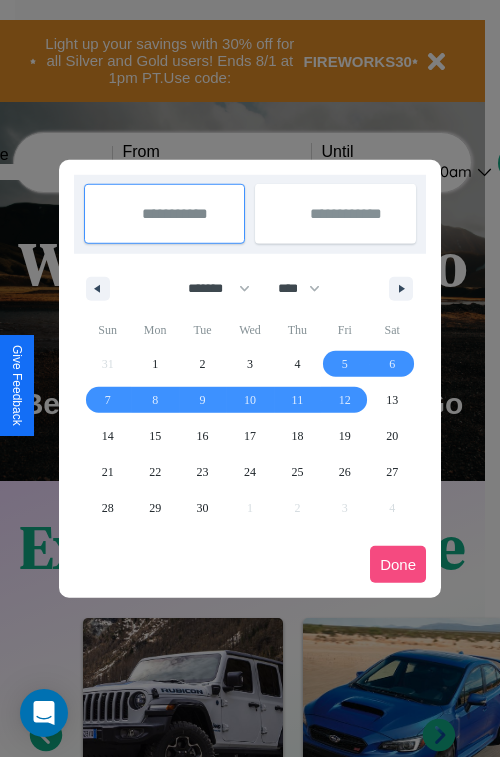 click on "Done" at bounding box center (398, 564) 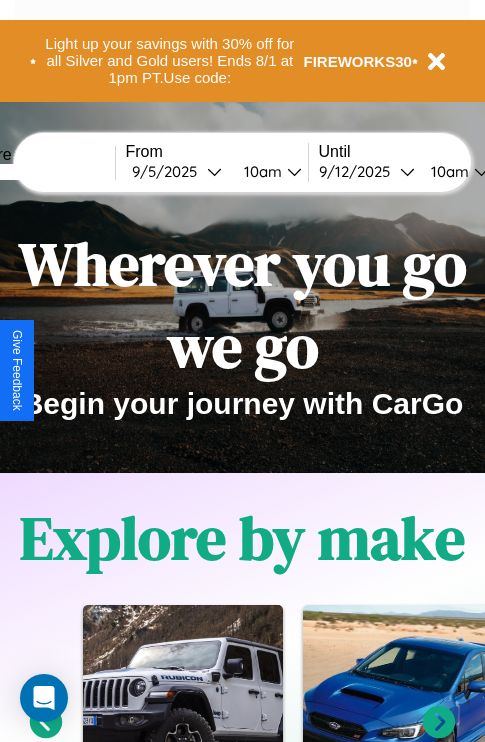 click on "10am" at bounding box center [260, 171] 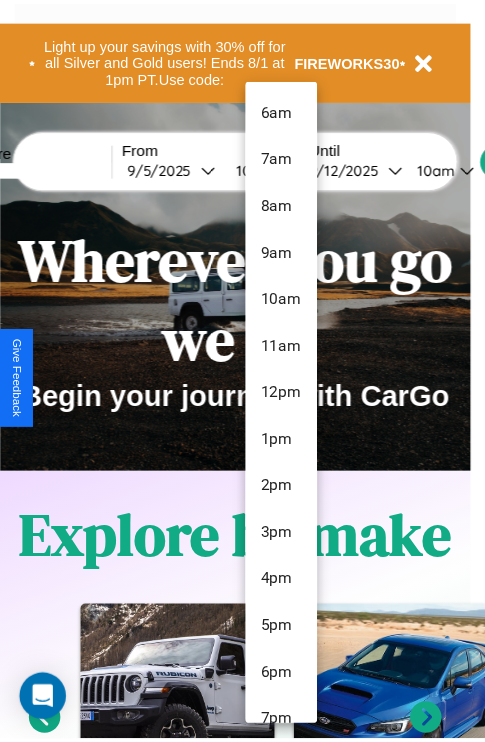 scroll, scrollTop: 163, scrollLeft: 0, axis: vertical 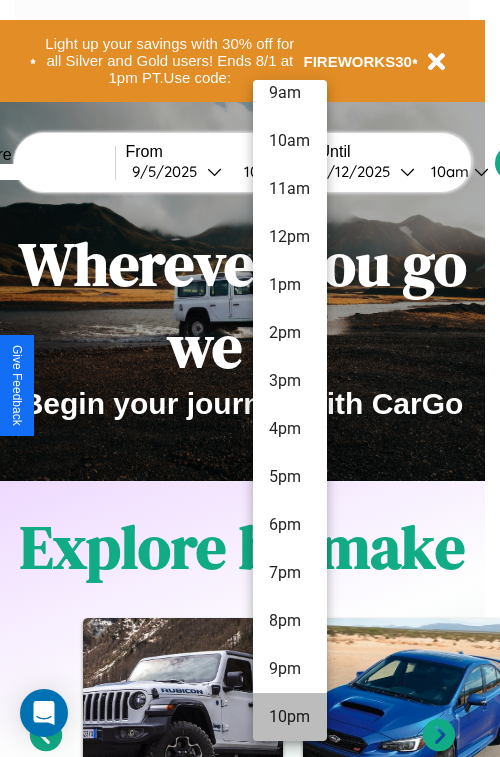 click on "10pm" at bounding box center (290, 717) 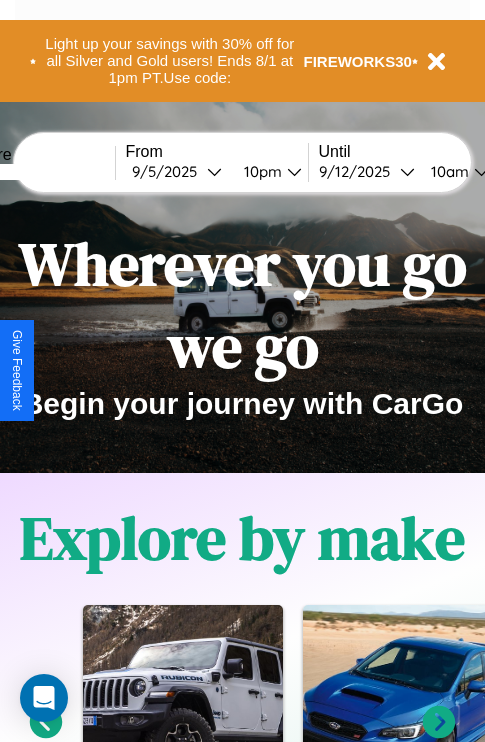 click on "10am" at bounding box center [447, 171] 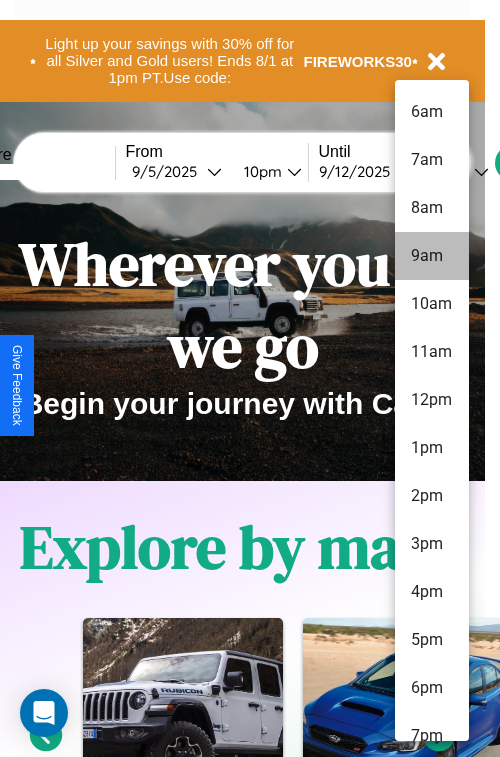 click on "9am" at bounding box center (432, 256) 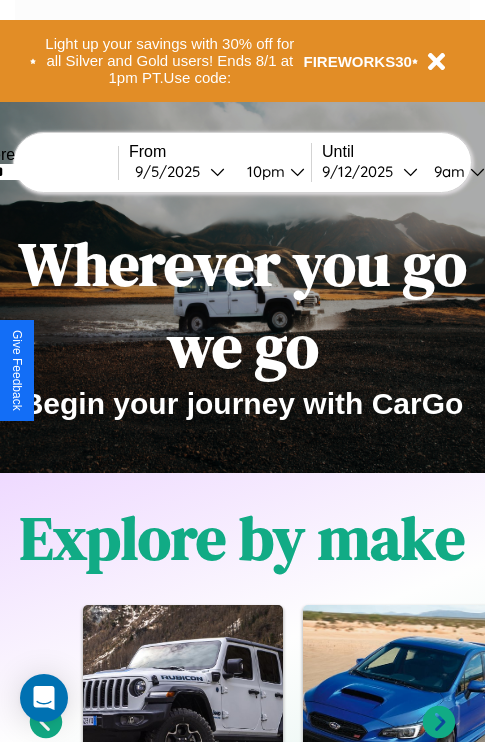 scroll, scrollTop: 0, scrollLeft: 68, axis: horizontal 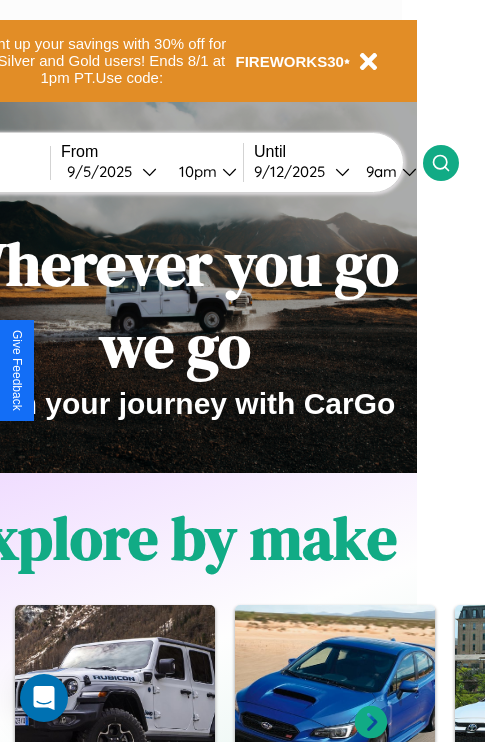 click 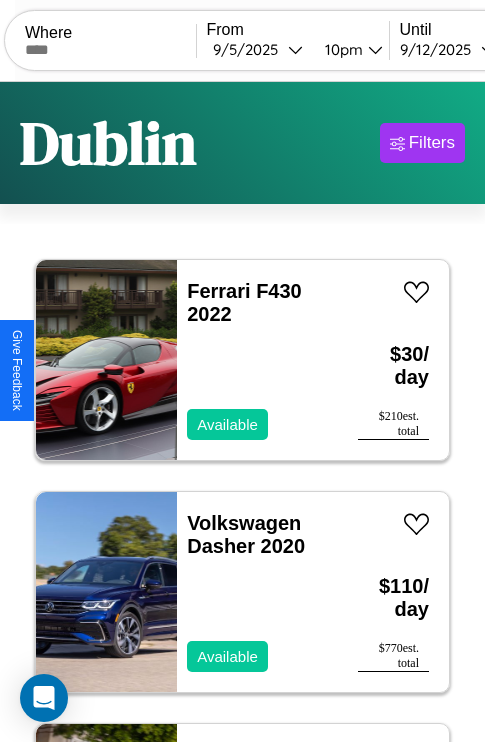 scroll, scrollTop: 95, scrollLeft: 0, axis: vertical 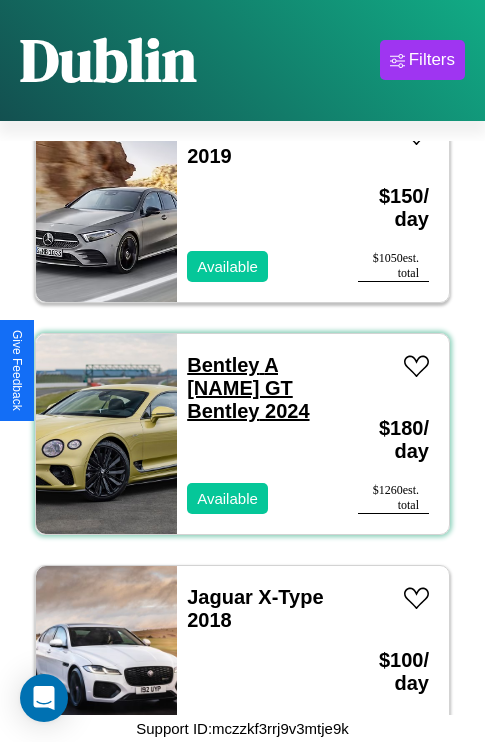 click on "Bentley   A [NAME] GT Bentley   2024" at bounding box center (248, 388) 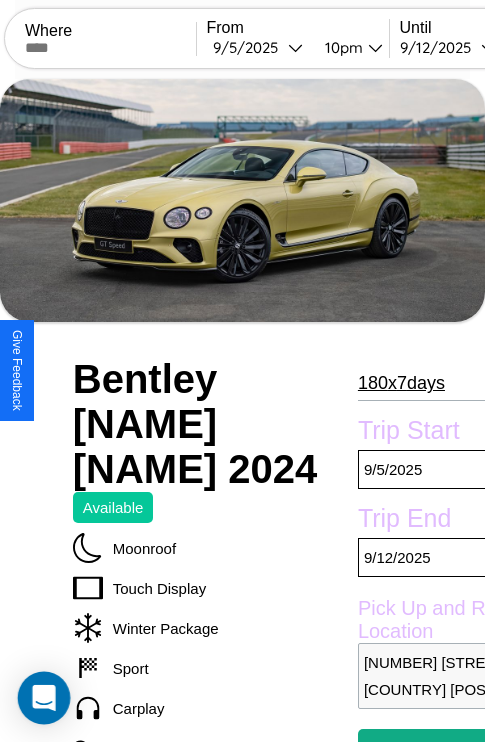 scroll, scrollTop: 872, scrollLeft: 0, axis: vertical 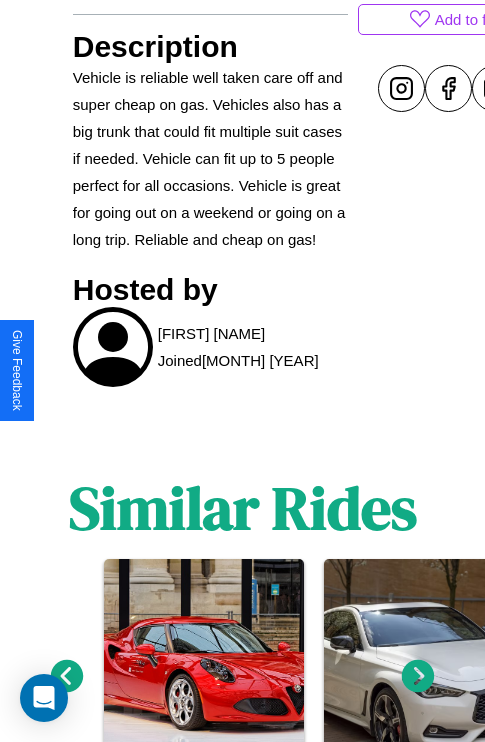 click at bounding box center (44, 698) 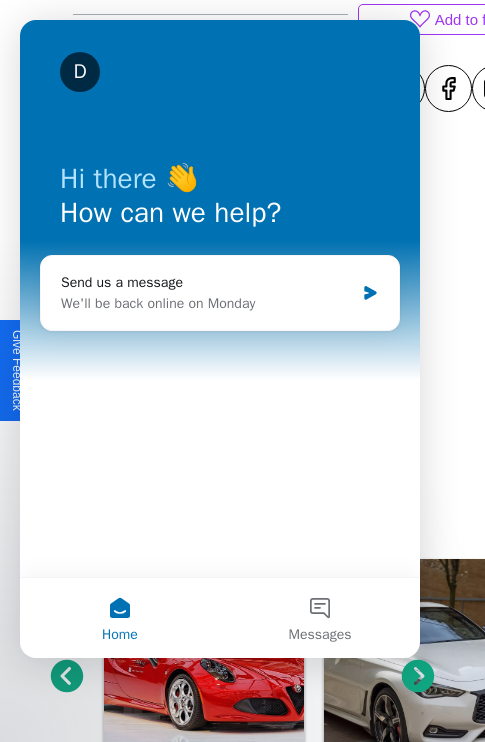 scroll, scrollTop: 100, scrollLeft: 88, axis: both 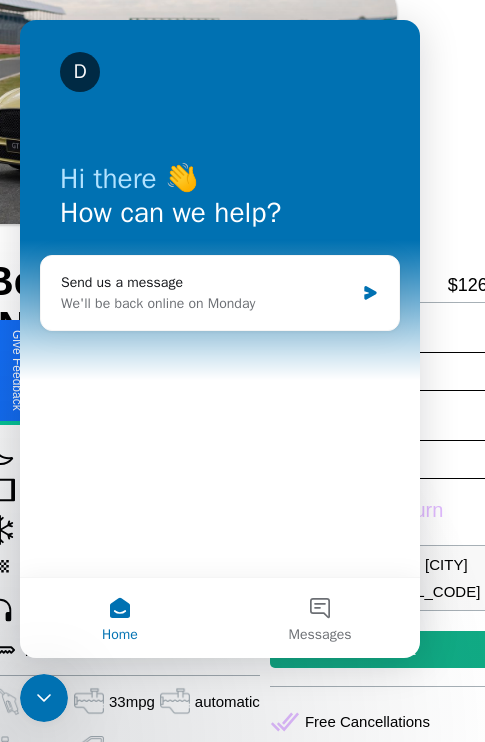 click on "D Hi there 👋 How can we help?" at bounding box center [220, 200] 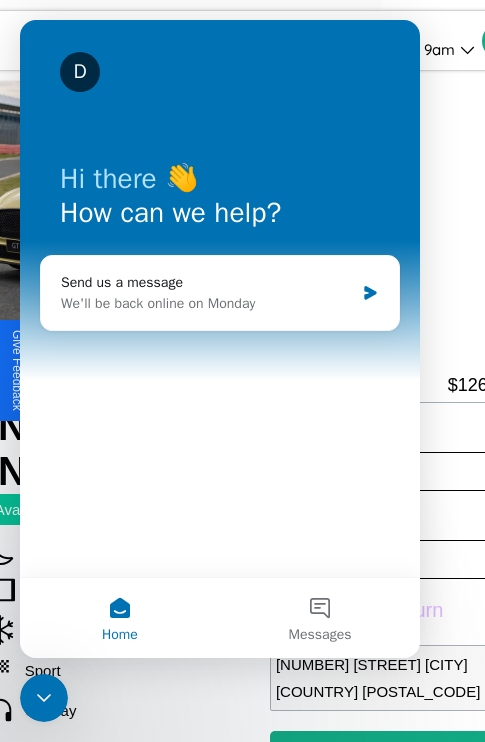 click on "D Hi there 👋 How can we help?" at bounding box center [220, 200] 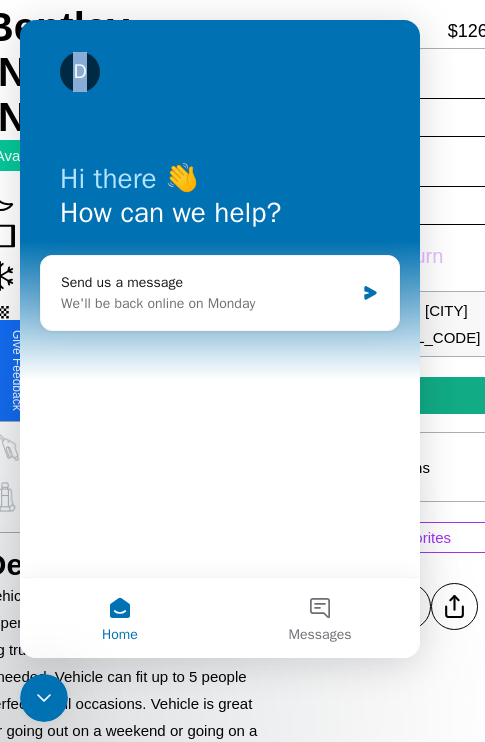 scroll, scrollTop: 378, scrollLeft: 88, axis: both 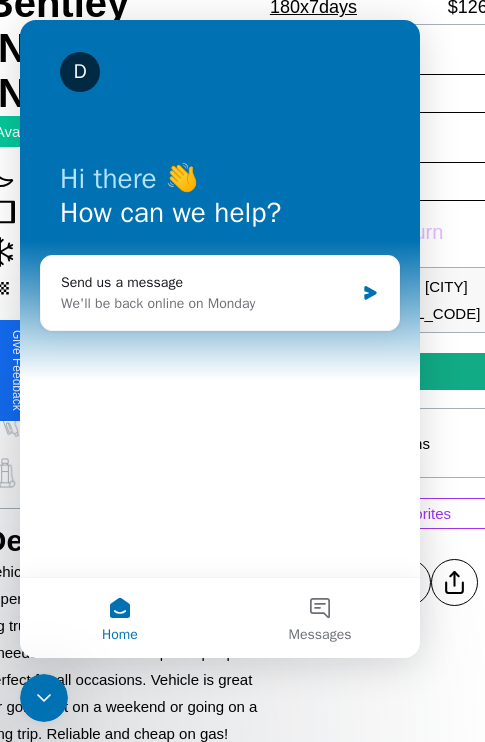 click on "D Hi there 👋 How can we help?" at bounding box center [220, 200] 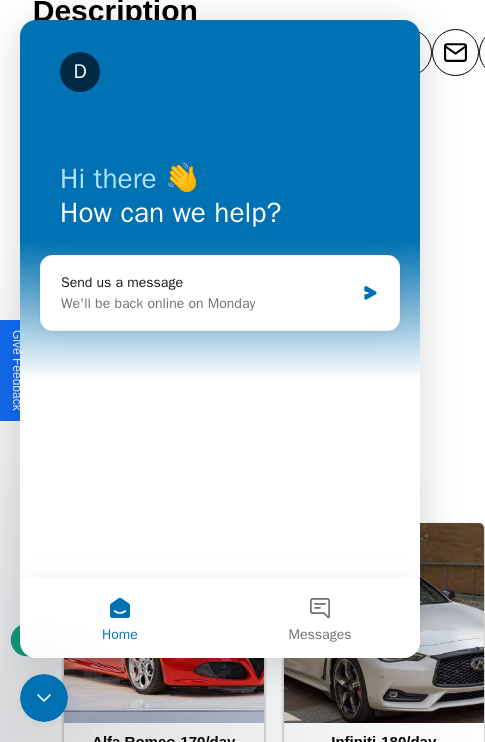 scroll, scrollTop: 1020, scrollLeft: 30, axis: both 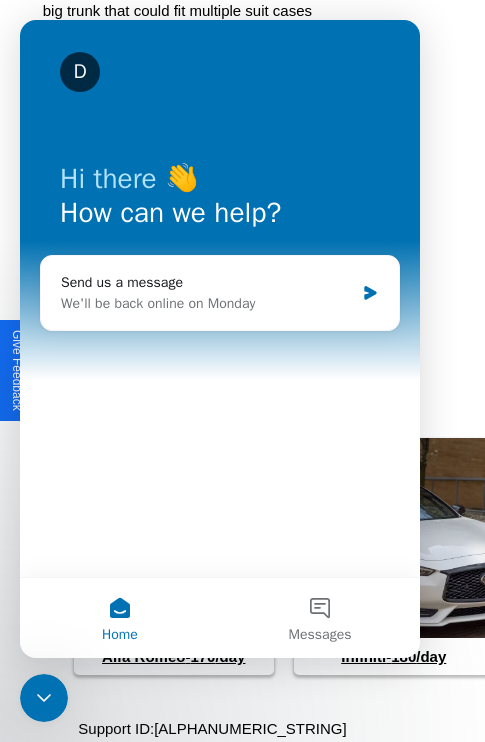 click on "D Hi there 👋 How can we help? Send us a message We'll be back online on Monday" at bounding box center (220, 298) 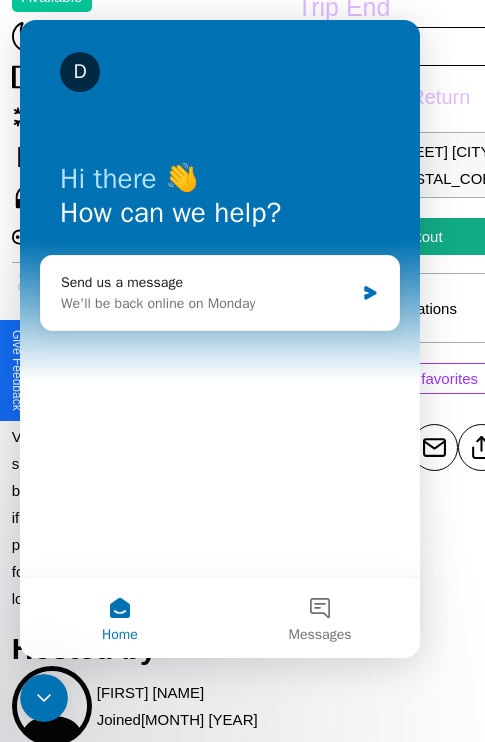 scroll, scrollTop: 378, scrollLeft: 88, axis: both 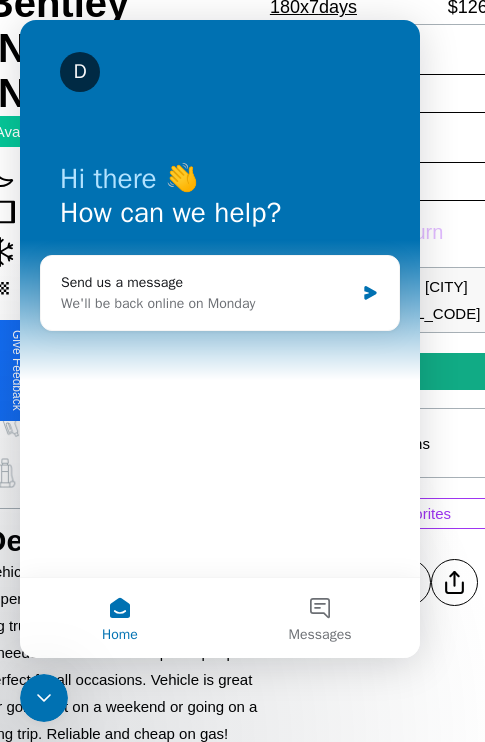 click on "D Hi there 👋 How can we help?" at bounding box center (220, 200) 